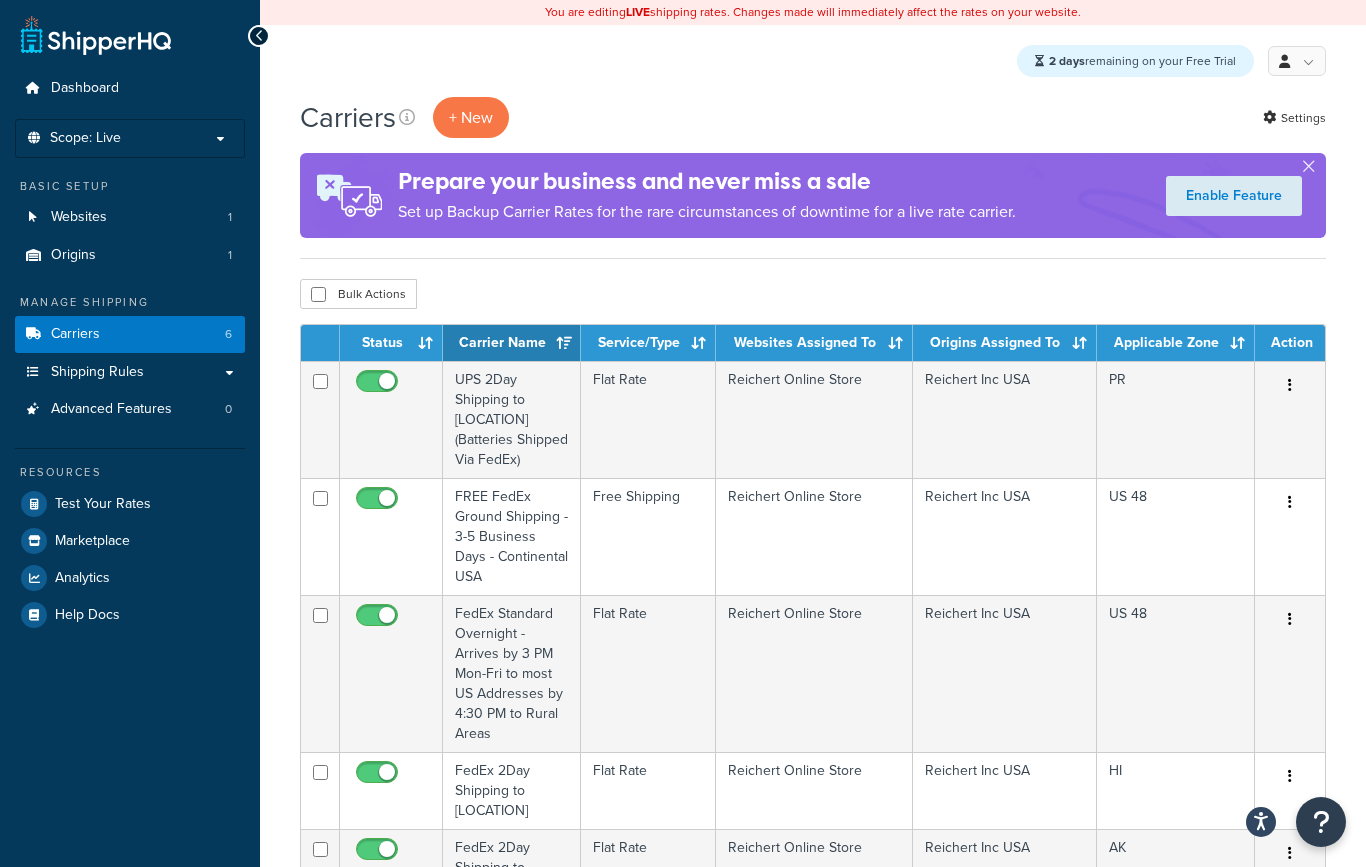 scroll, scrollTop: 163, scrollLeft: 0, axis: vertical 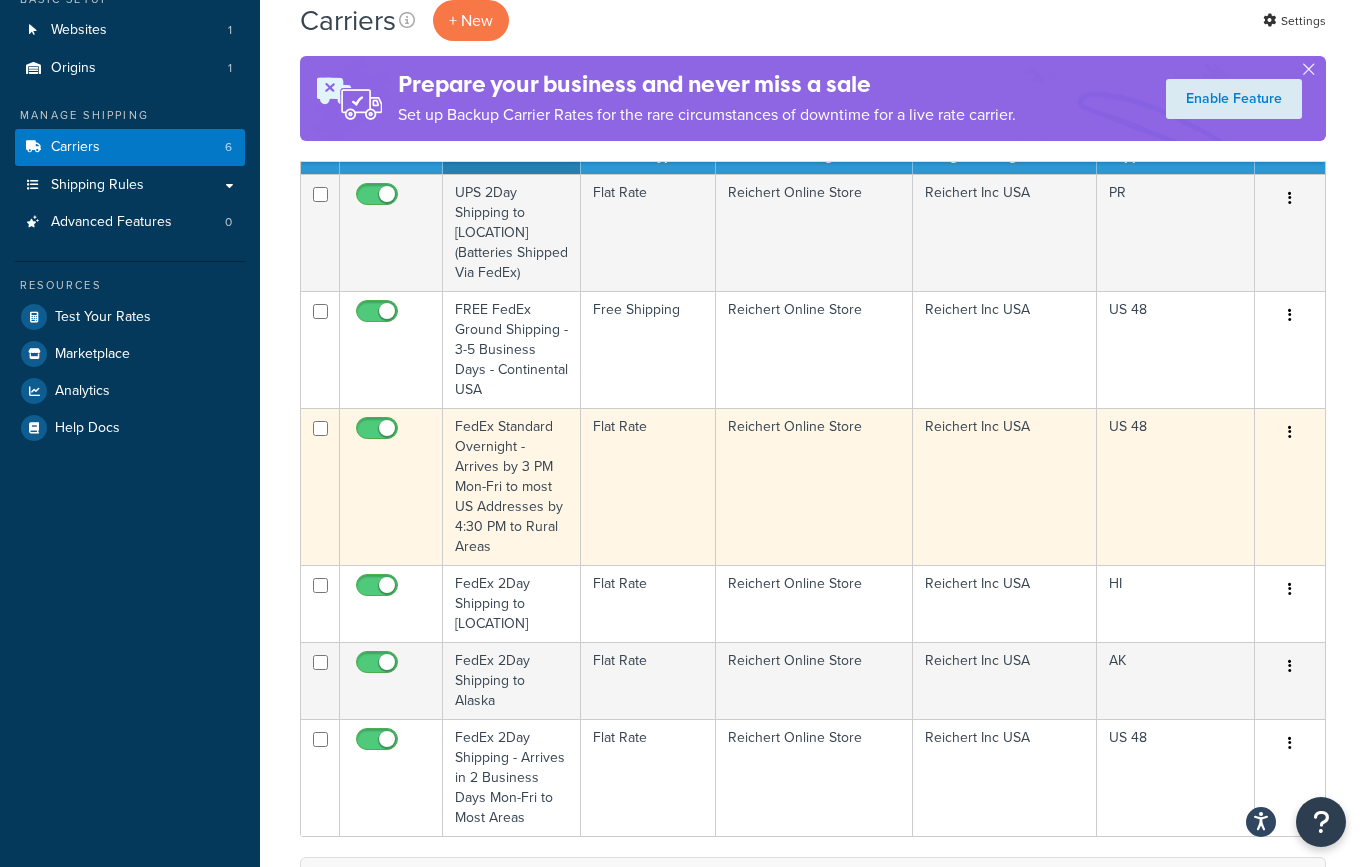 click on "FedEx Standard Overnight - Arrives by 3 PM Mon-Fri to most US Addresses by 4:30 PM to Rural Areas" at bounding box center [512, 486] 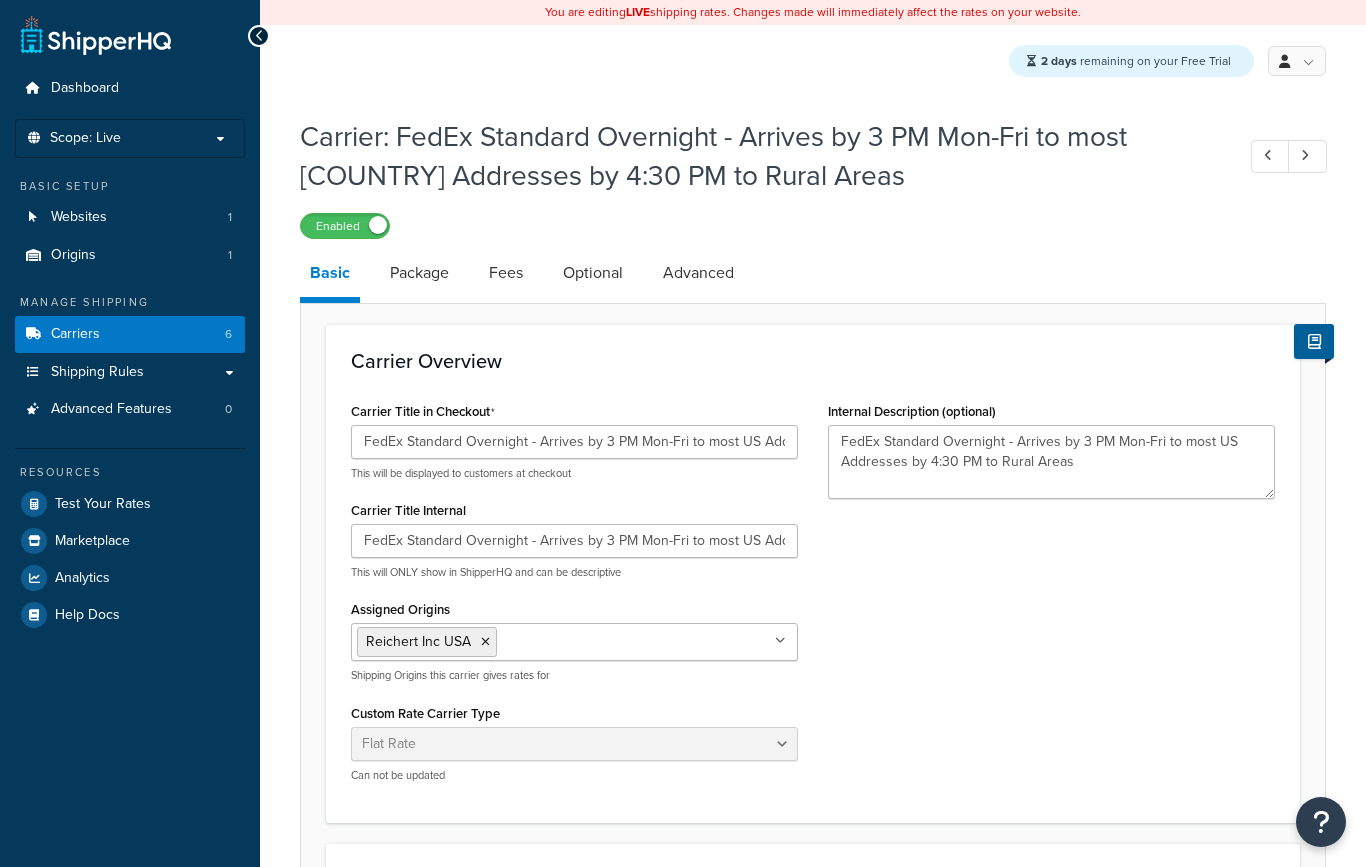 select on "flat" 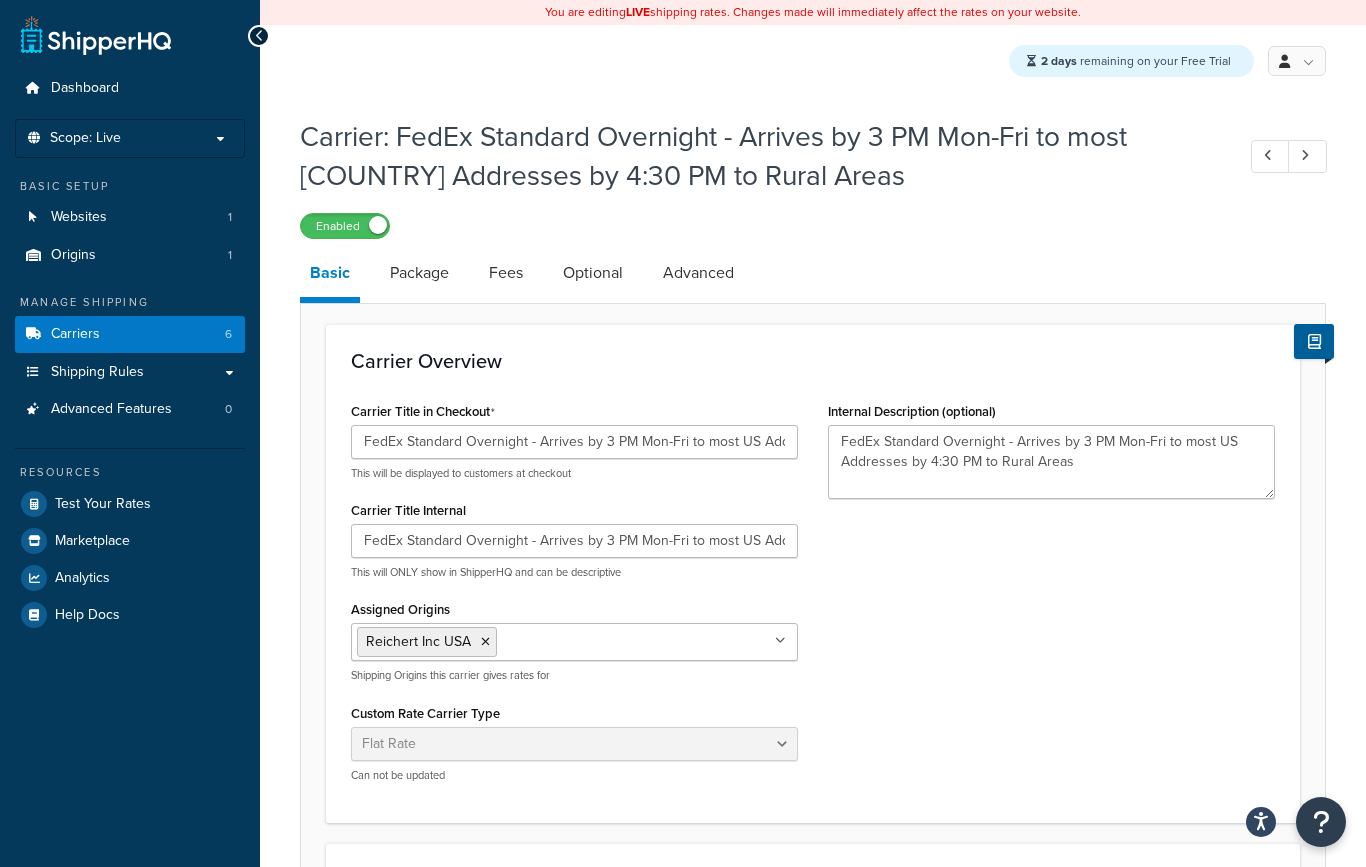 scroll, scrollTop: 0, scrollLeft: 0, axis: both 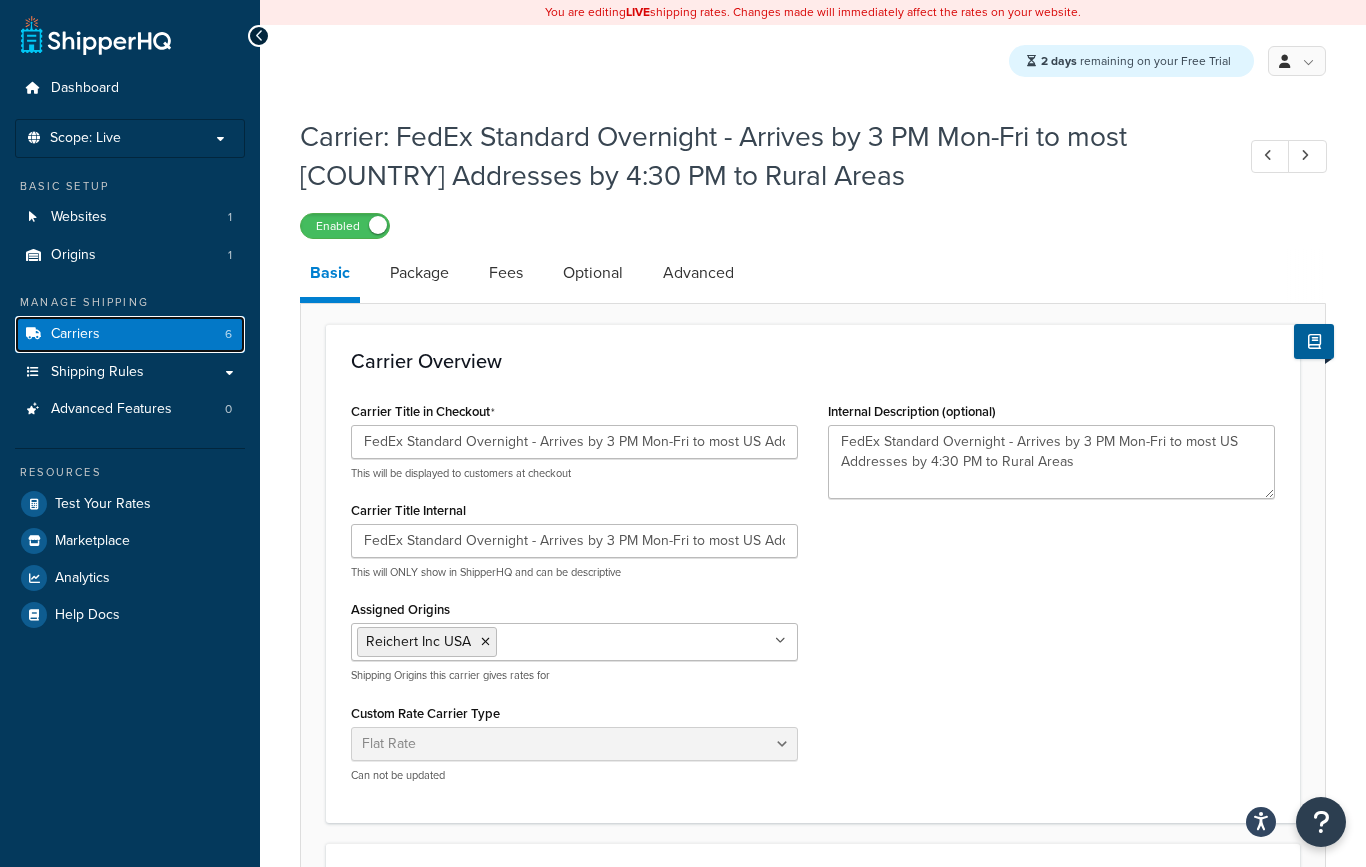 click on "Carriers" at bounding box center (75, 334) 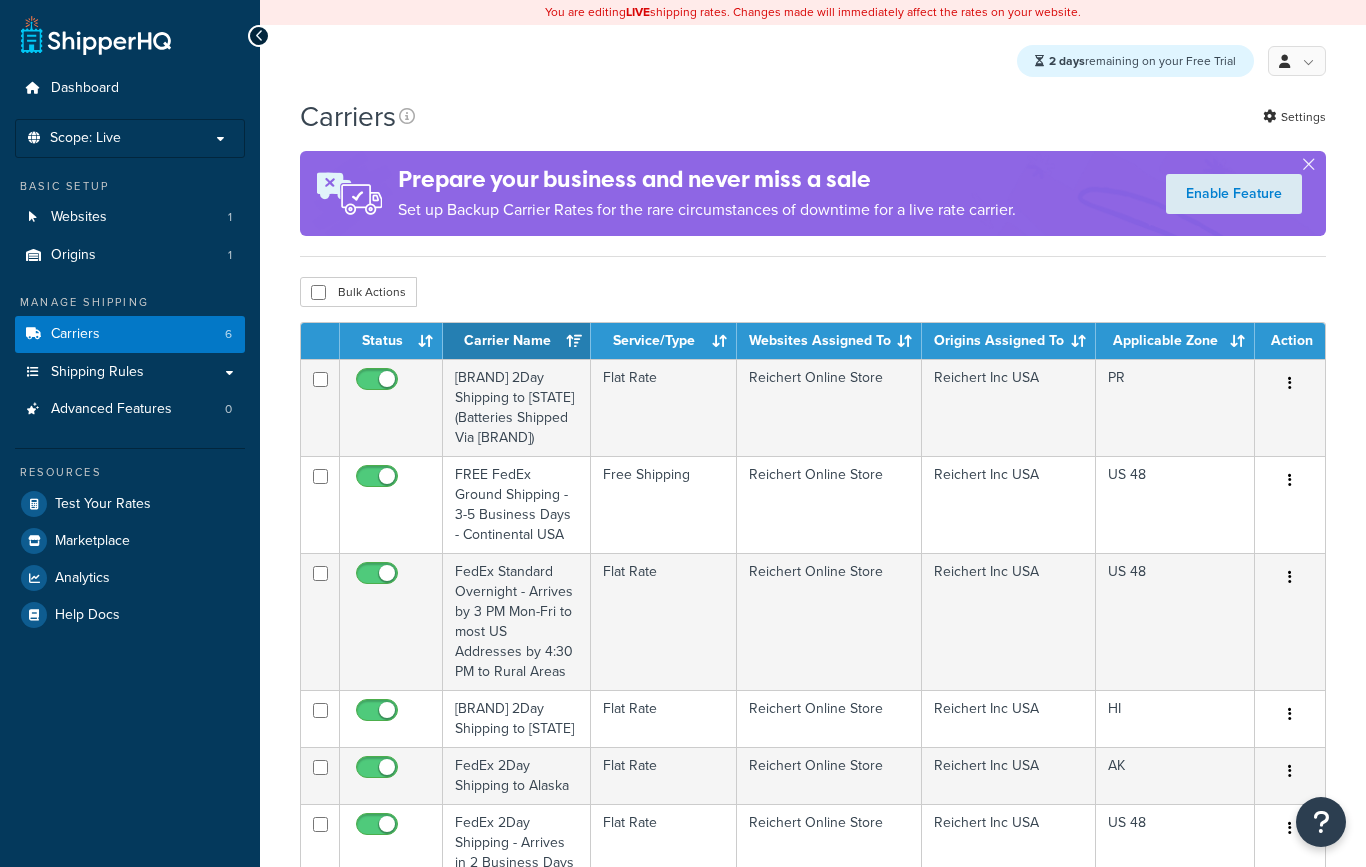 scroll, scrollTop: 0, scrollLeft: 0, axis: both 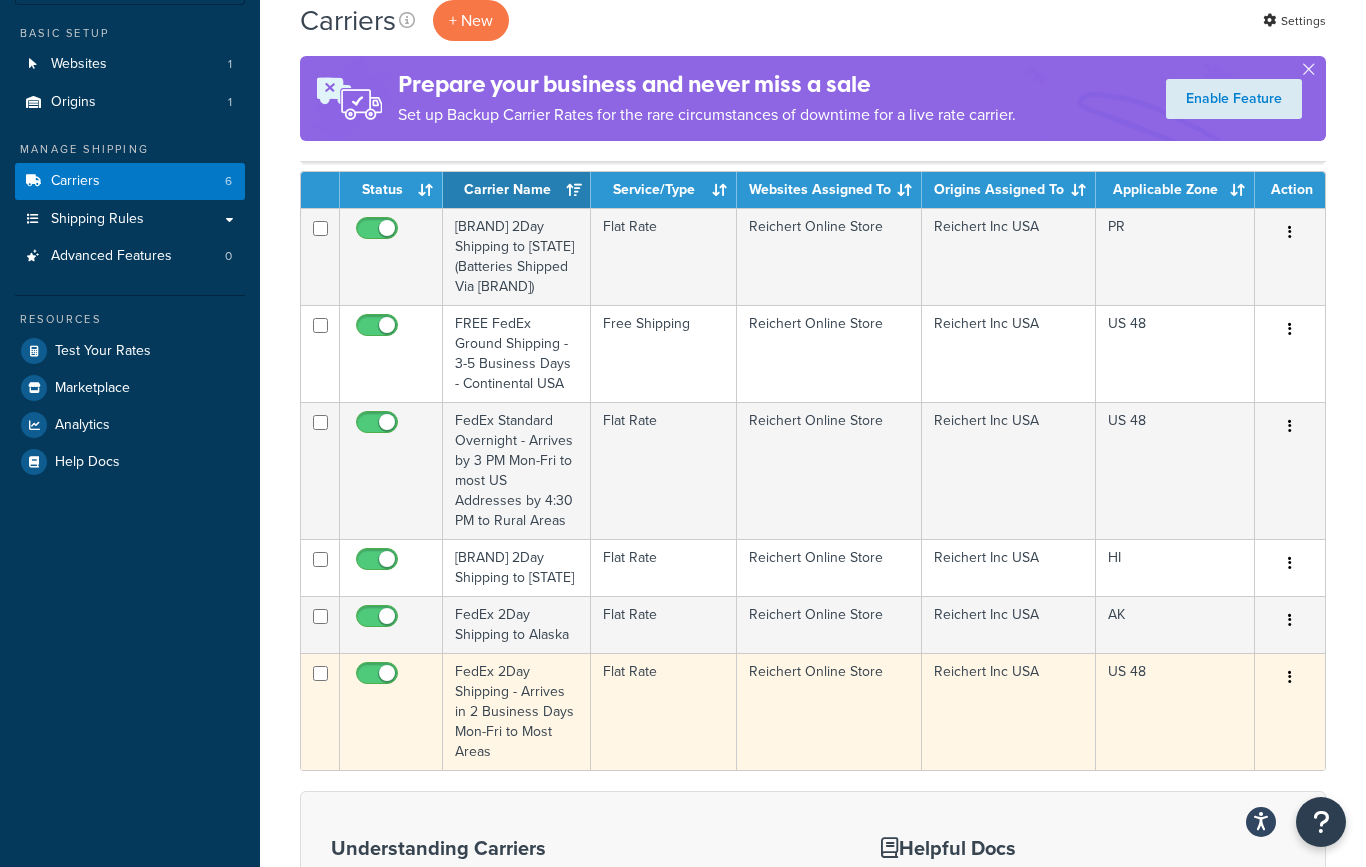 click on "FedEx 2Day Shipping - Arrives in 2 Business Days Mon-Fri to Most Areas" at bounding box center (517, 711) 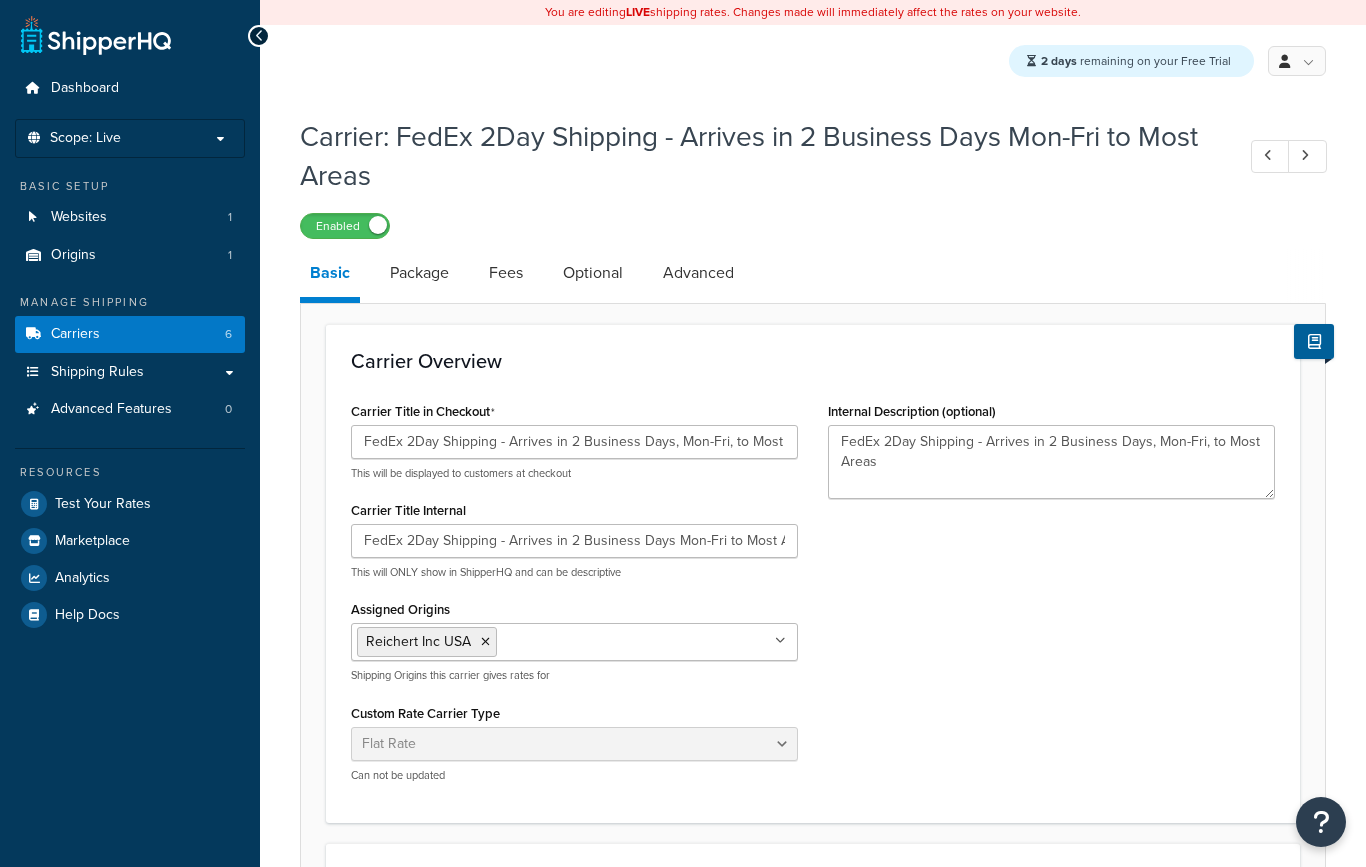 select on "flat" 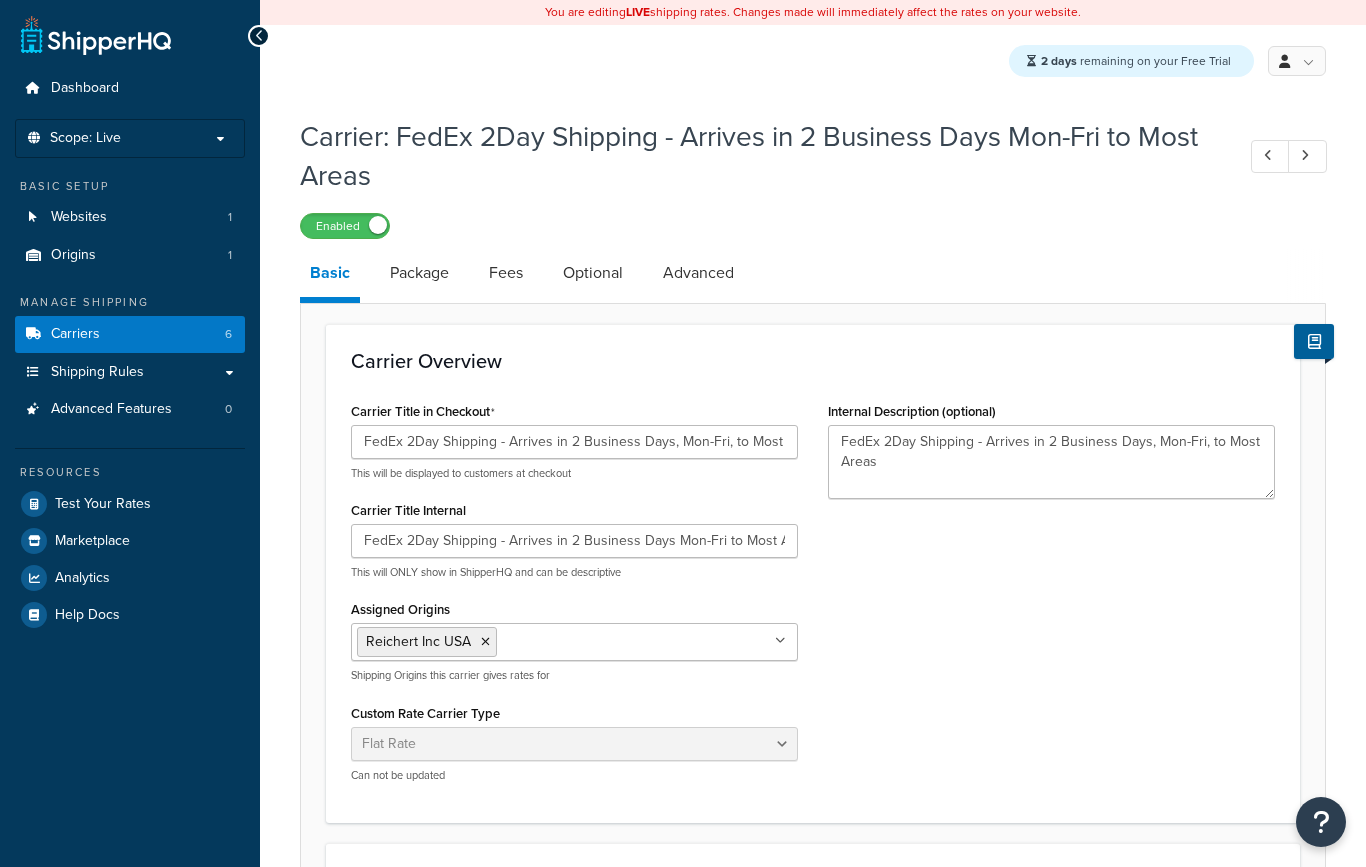 scroll, scrollTop: 0, scrollLeft: 0, axis: both 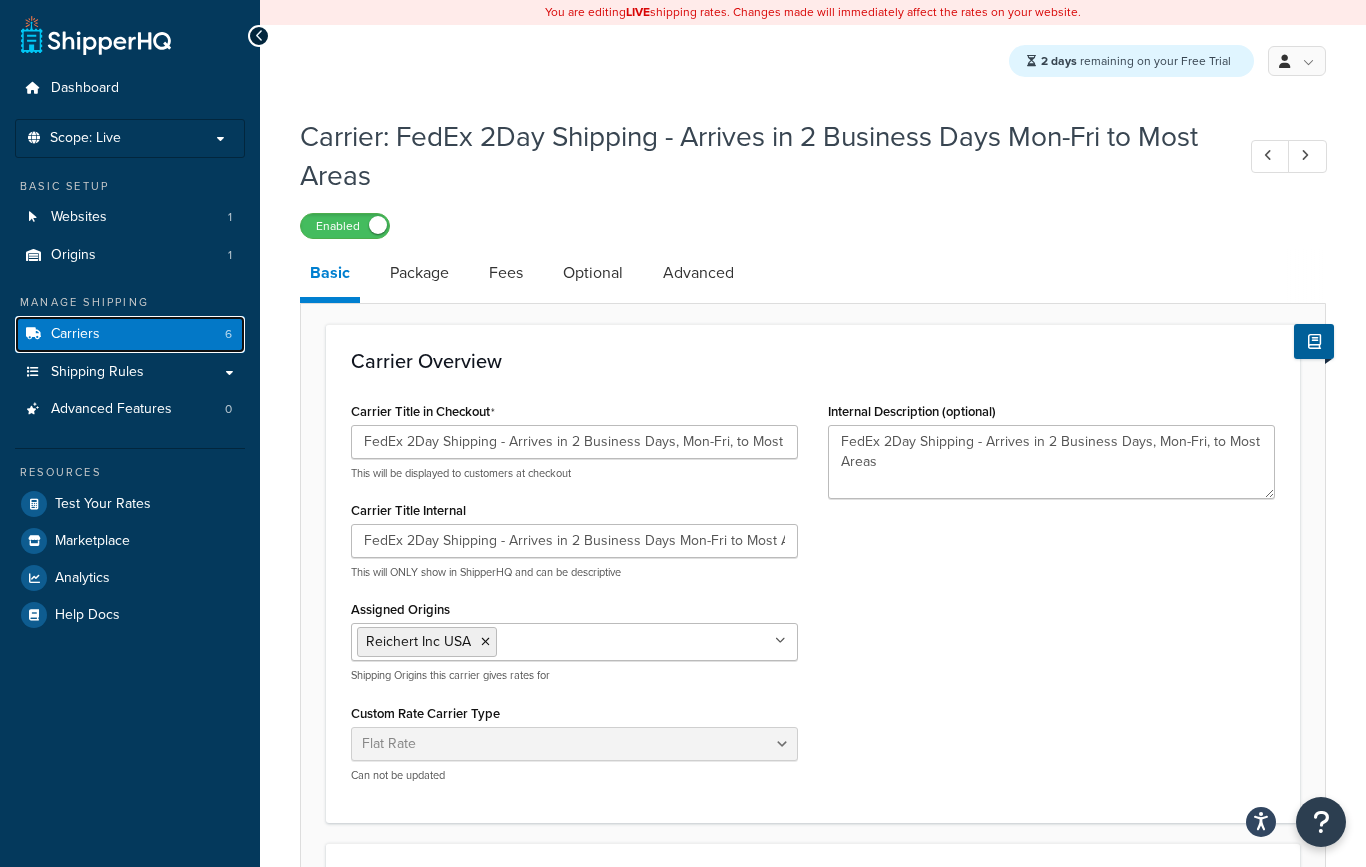 click on "Carriers" at bounding box center (75, 334) 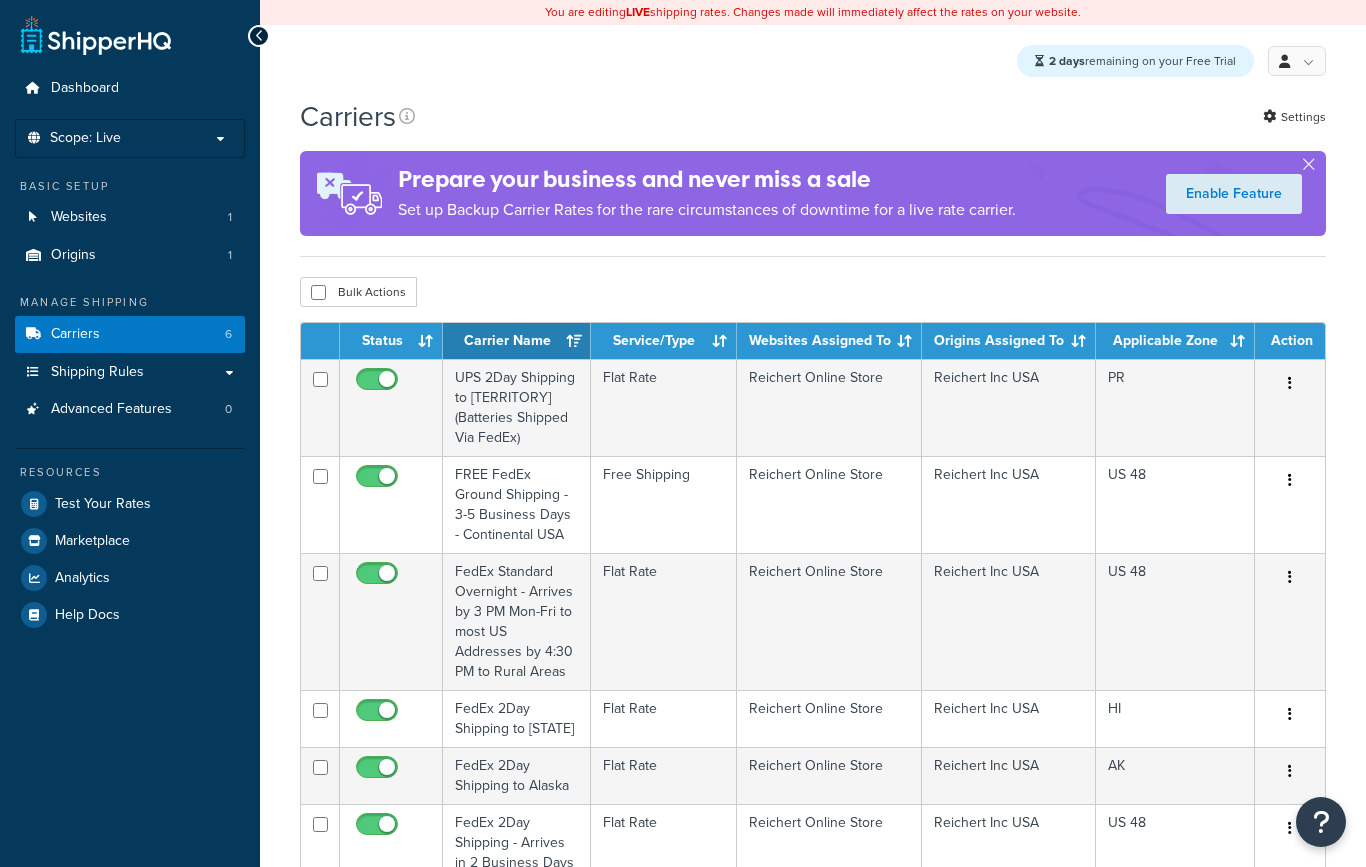 scroll, scrollTop: 0, scrollLeft: 0, axis: both 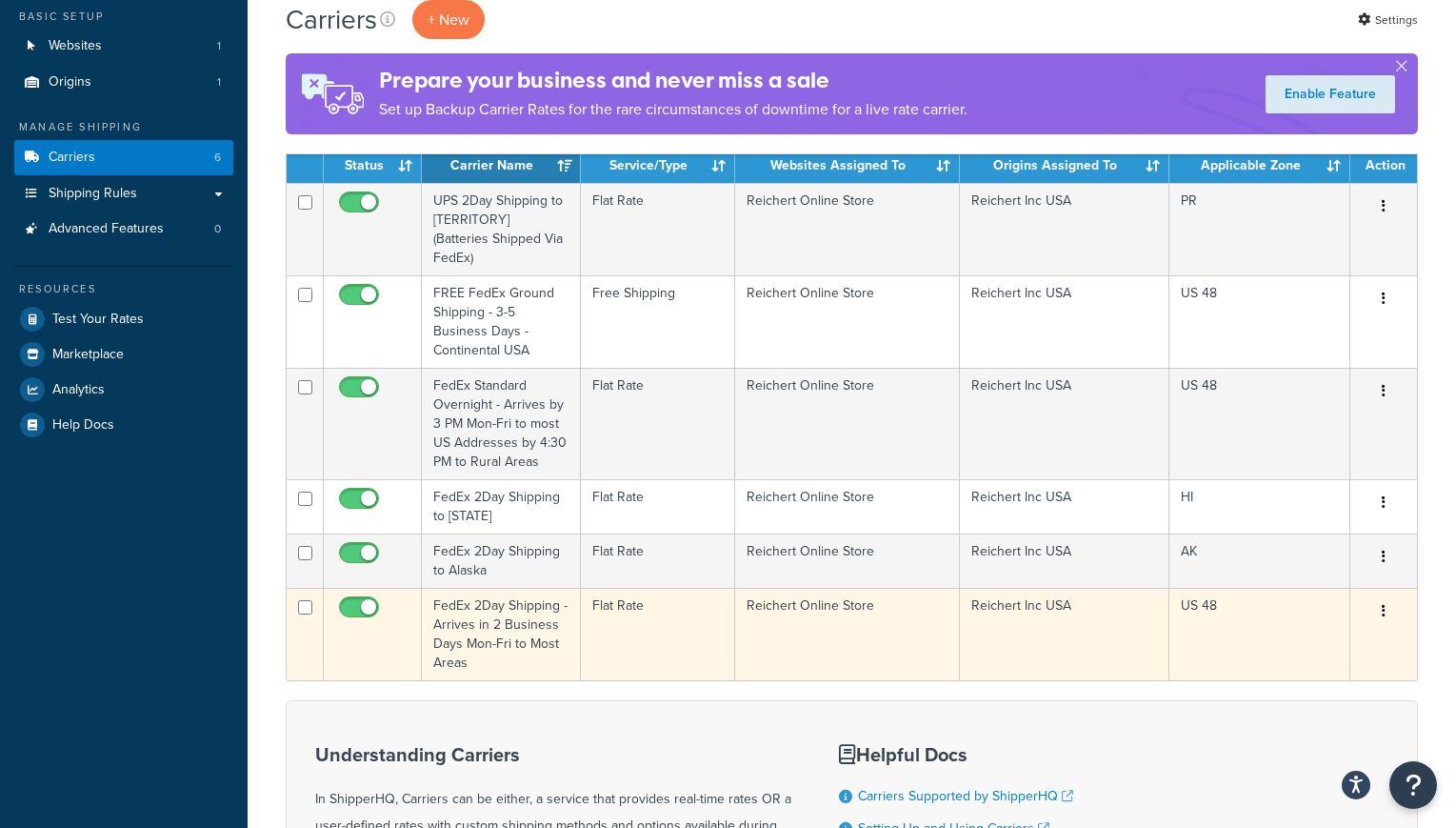 click on "FedEx 2Day Shipping - Arrives in 2 Business Days Mon-Fri to Most Areas" at bounding box center [501, 634] 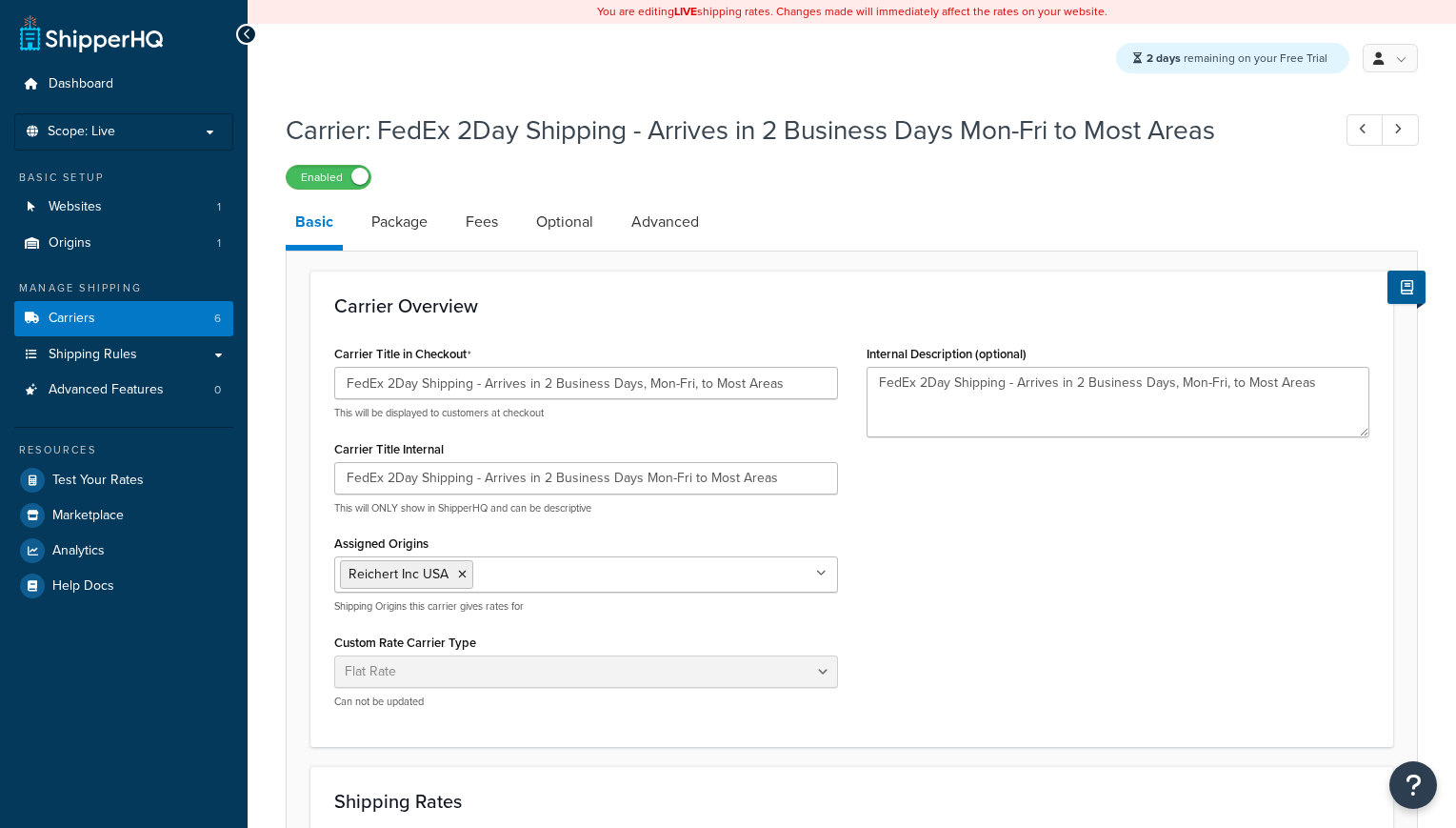 select on "flat" 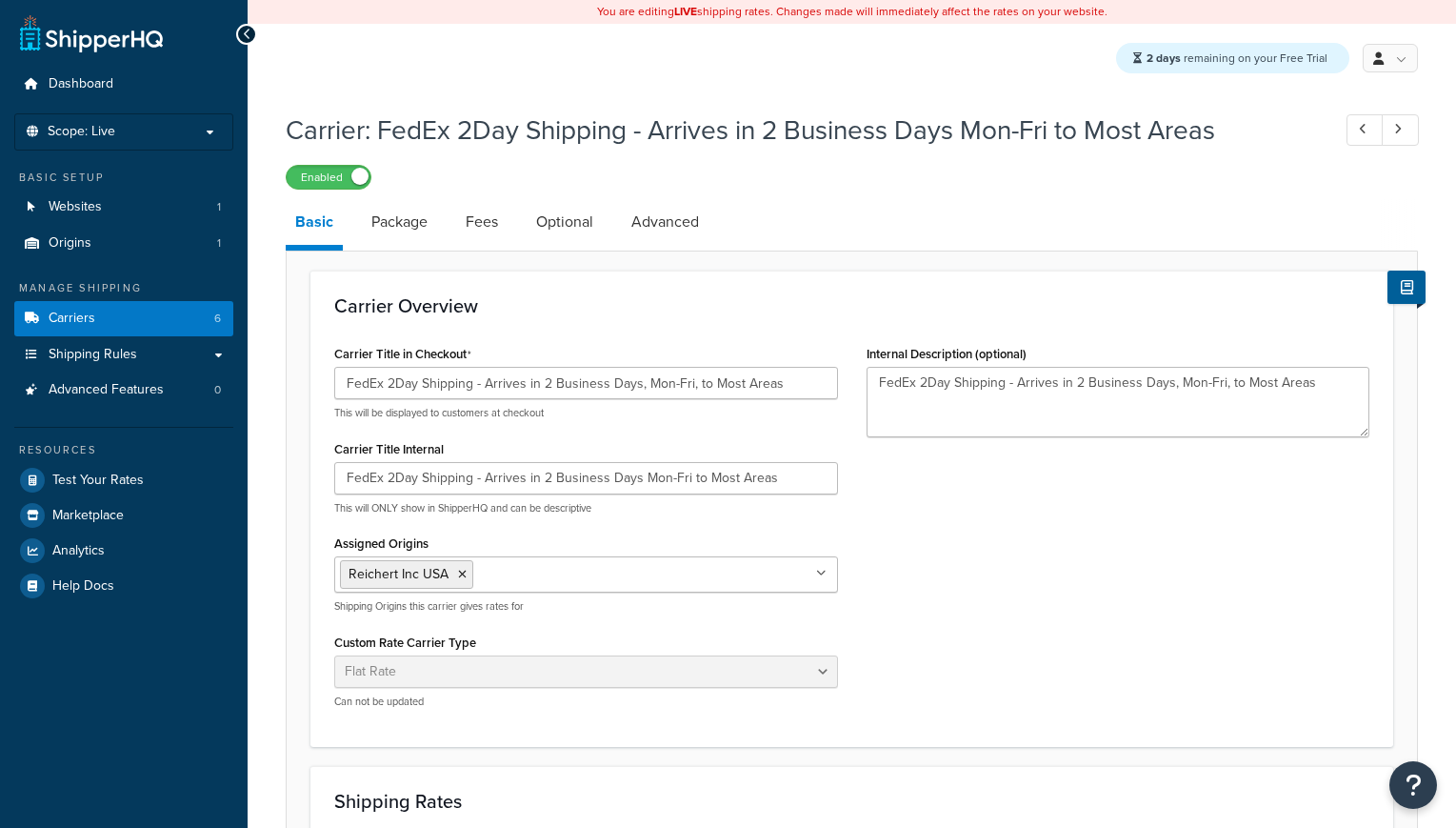 scroll, scrollTop: 247, scrollLeft: 0, axis: vertical 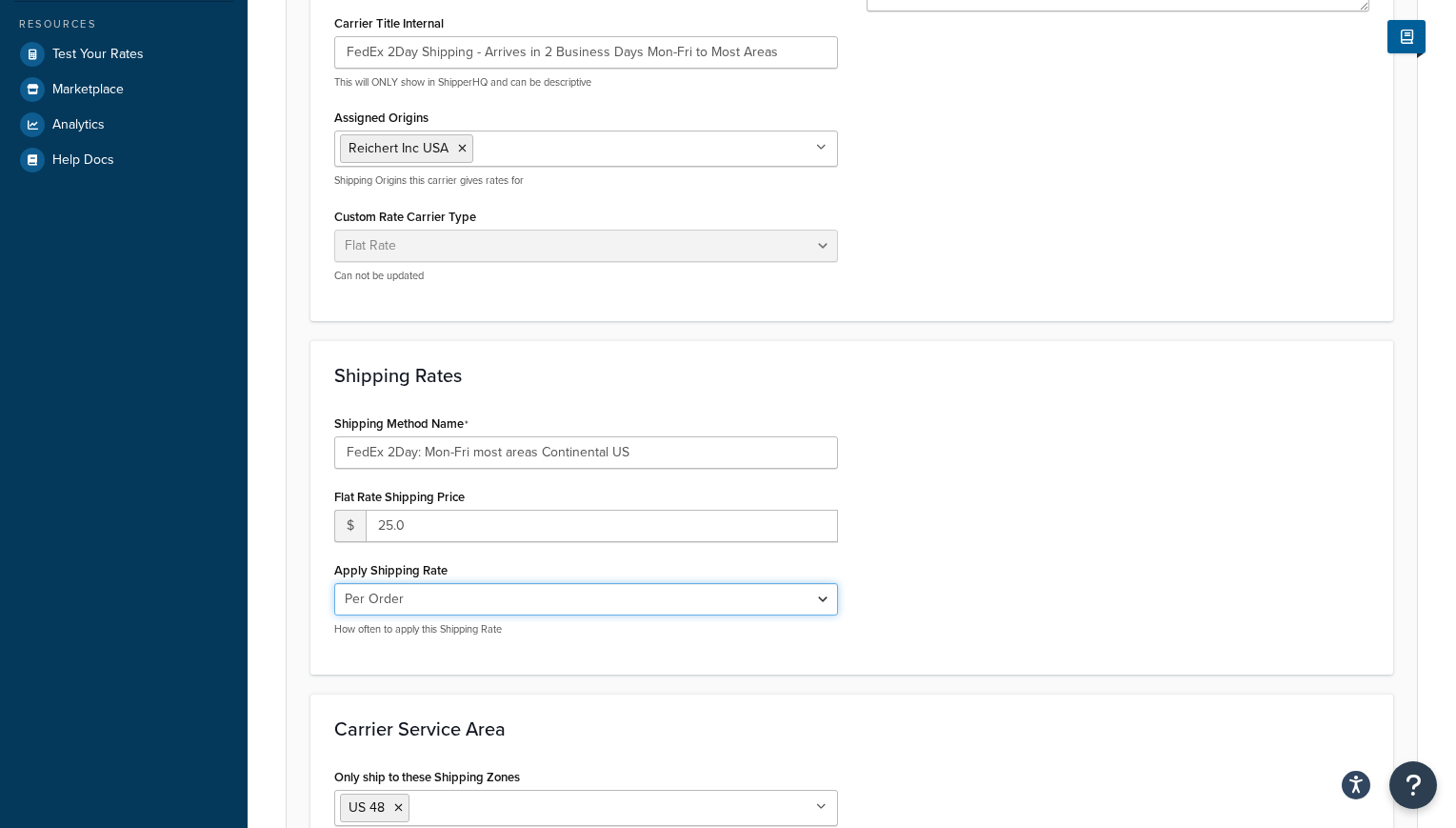 click on "Per Order  Per Item  Per Package" at bounding box center [586, 599] 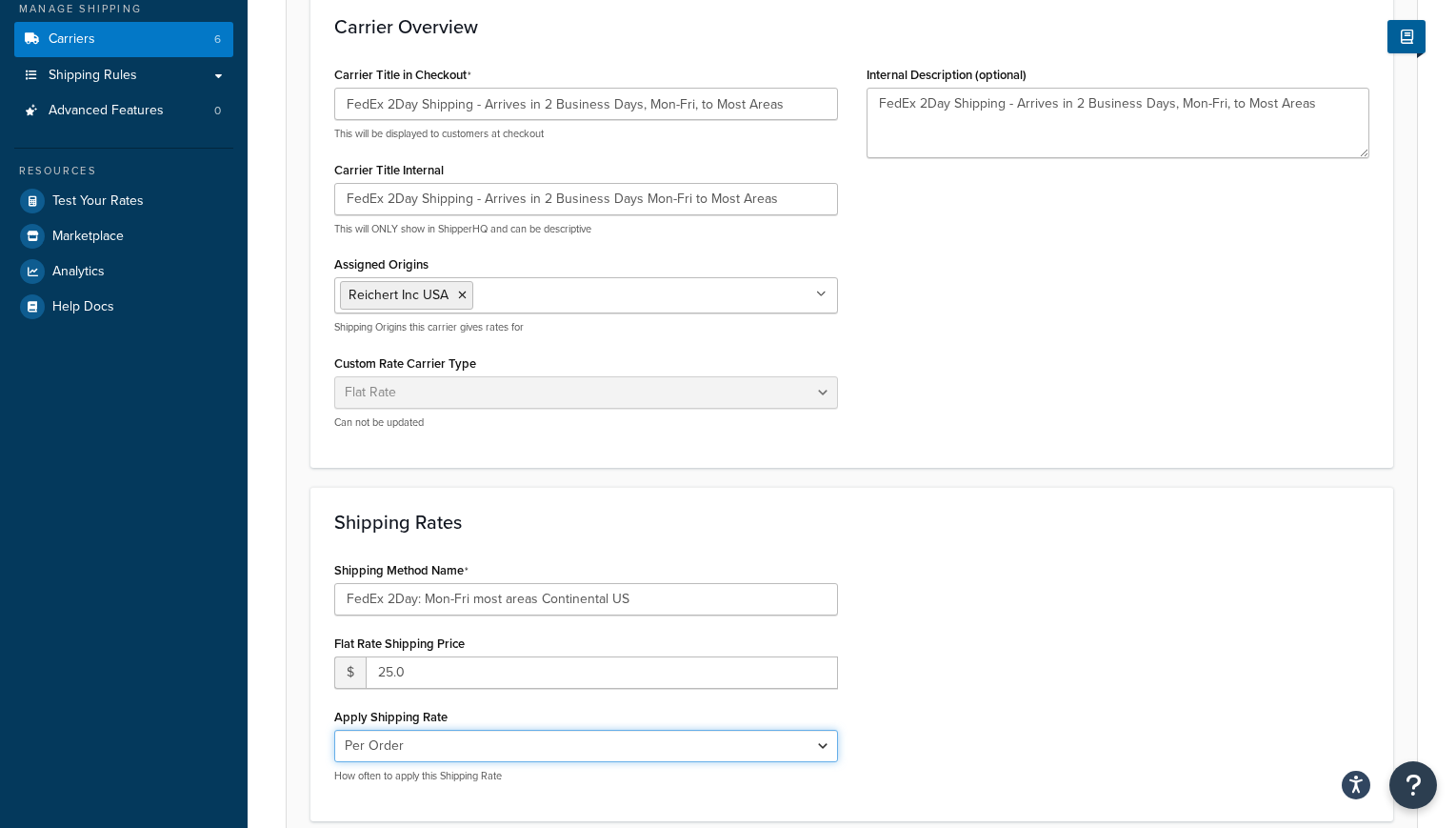 scroll, scrollTop: 252, scrollLeft: 0, axis: vertical 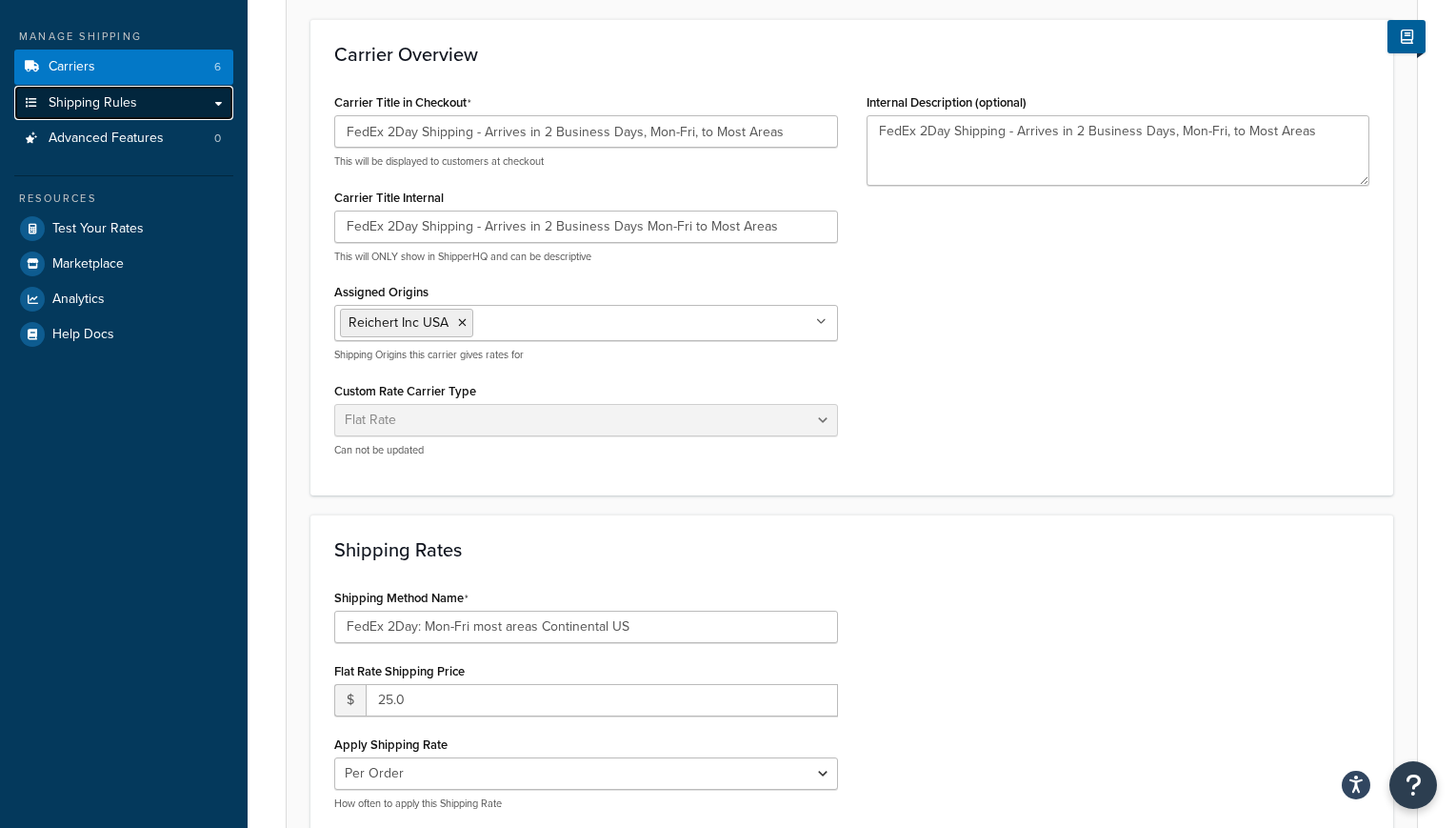 click on "Shipping Rules" at bounding box center [92, 103] 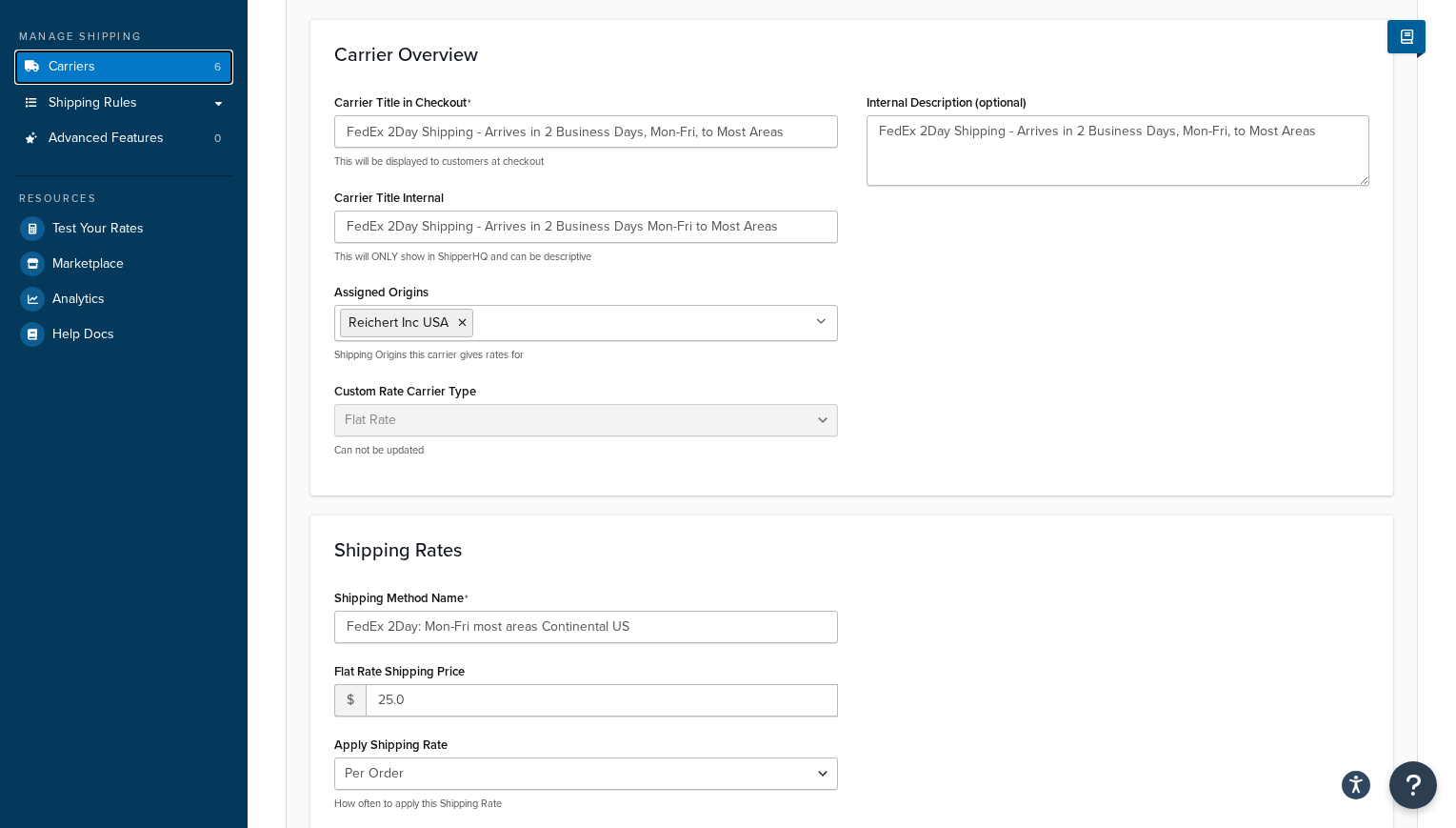click on "Carriers" at bounding box center (71, 67) 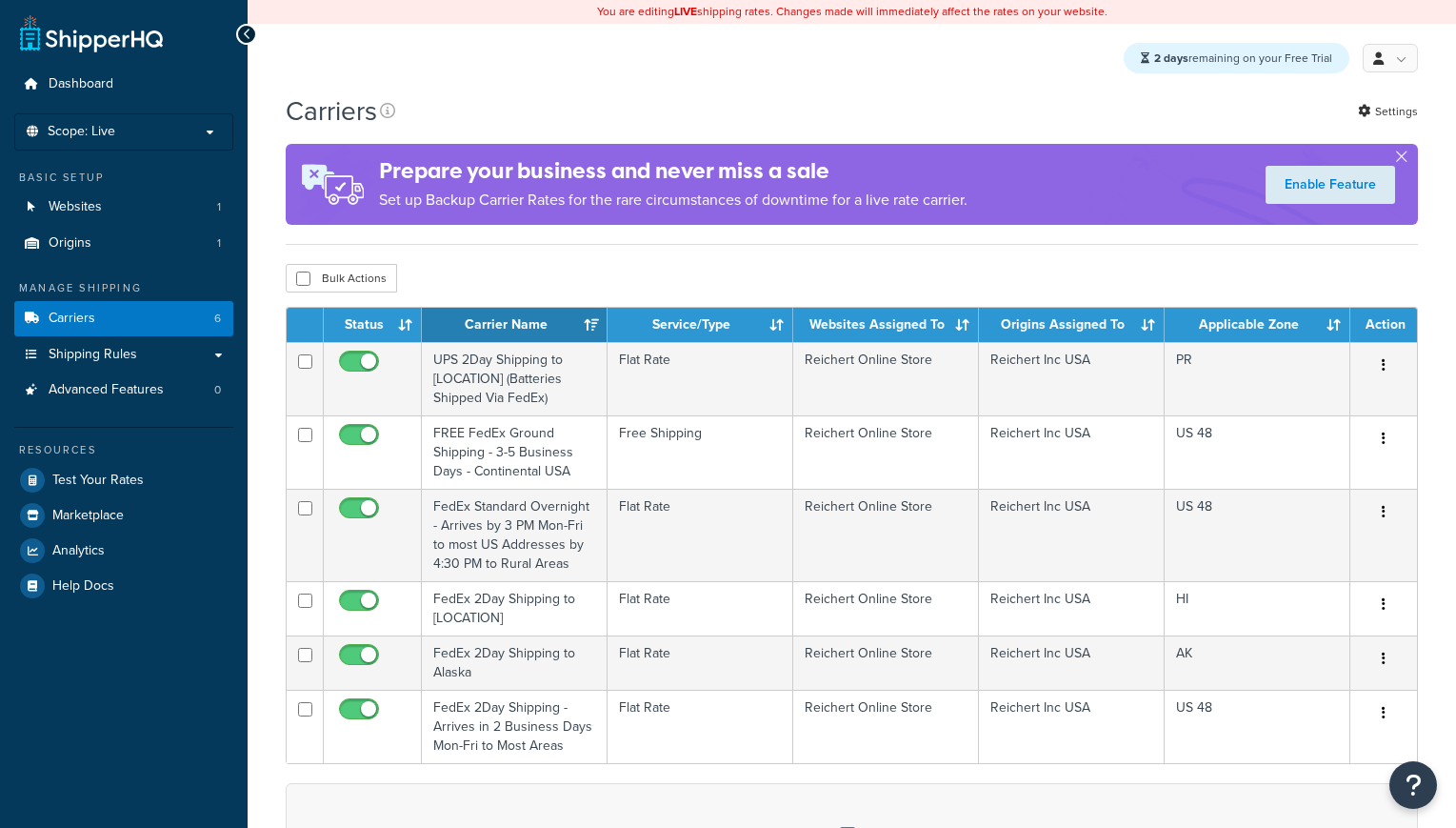 scroll, scrollTop: 0, scrollLeft: 0, axis: both 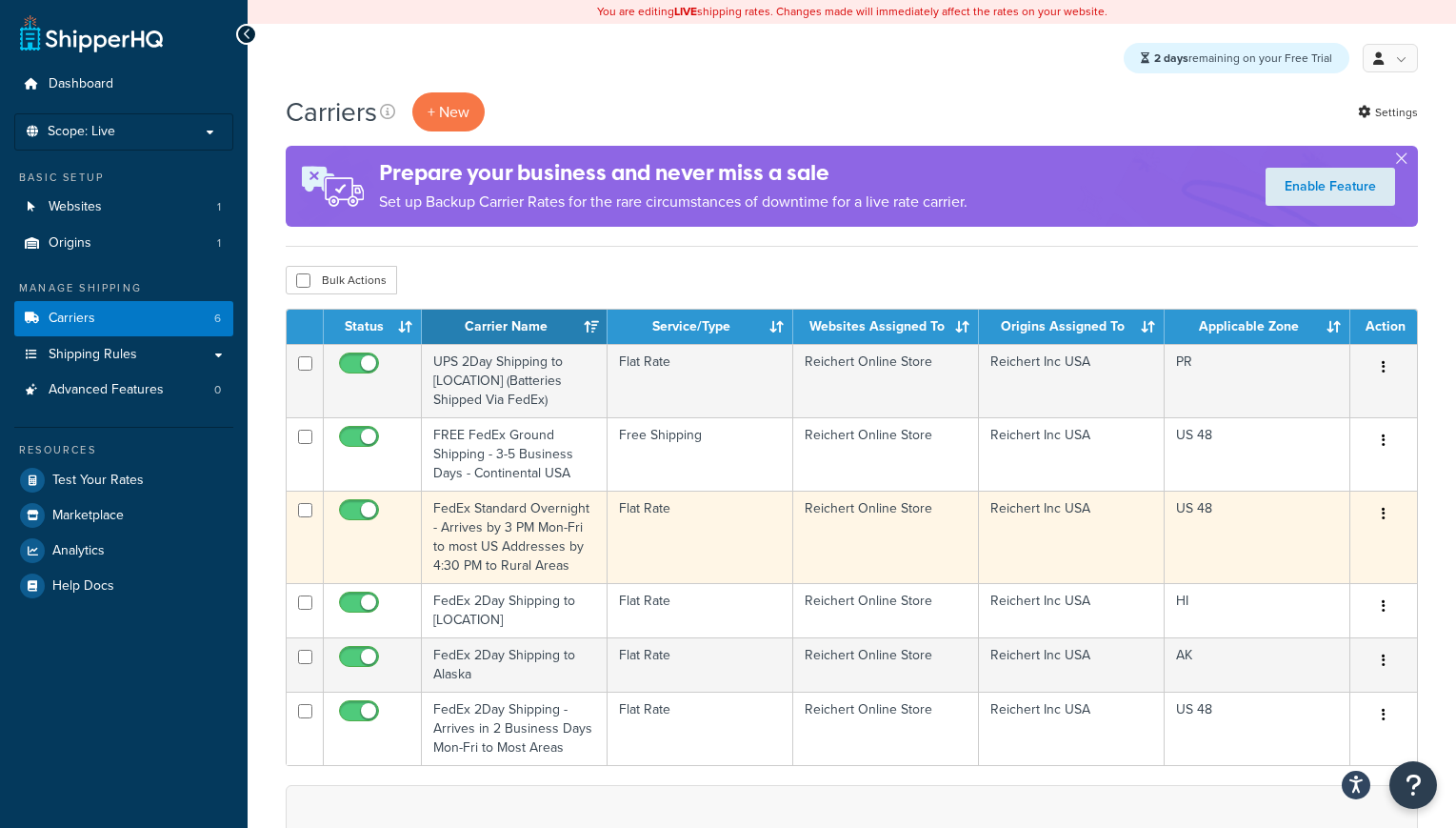 click on "FedEx Standard Overnight - Arrives by 3 PM Mon-Fri to most US Addresses by 4:30 PM to Rural Areas" at bounding box center (514, 536) 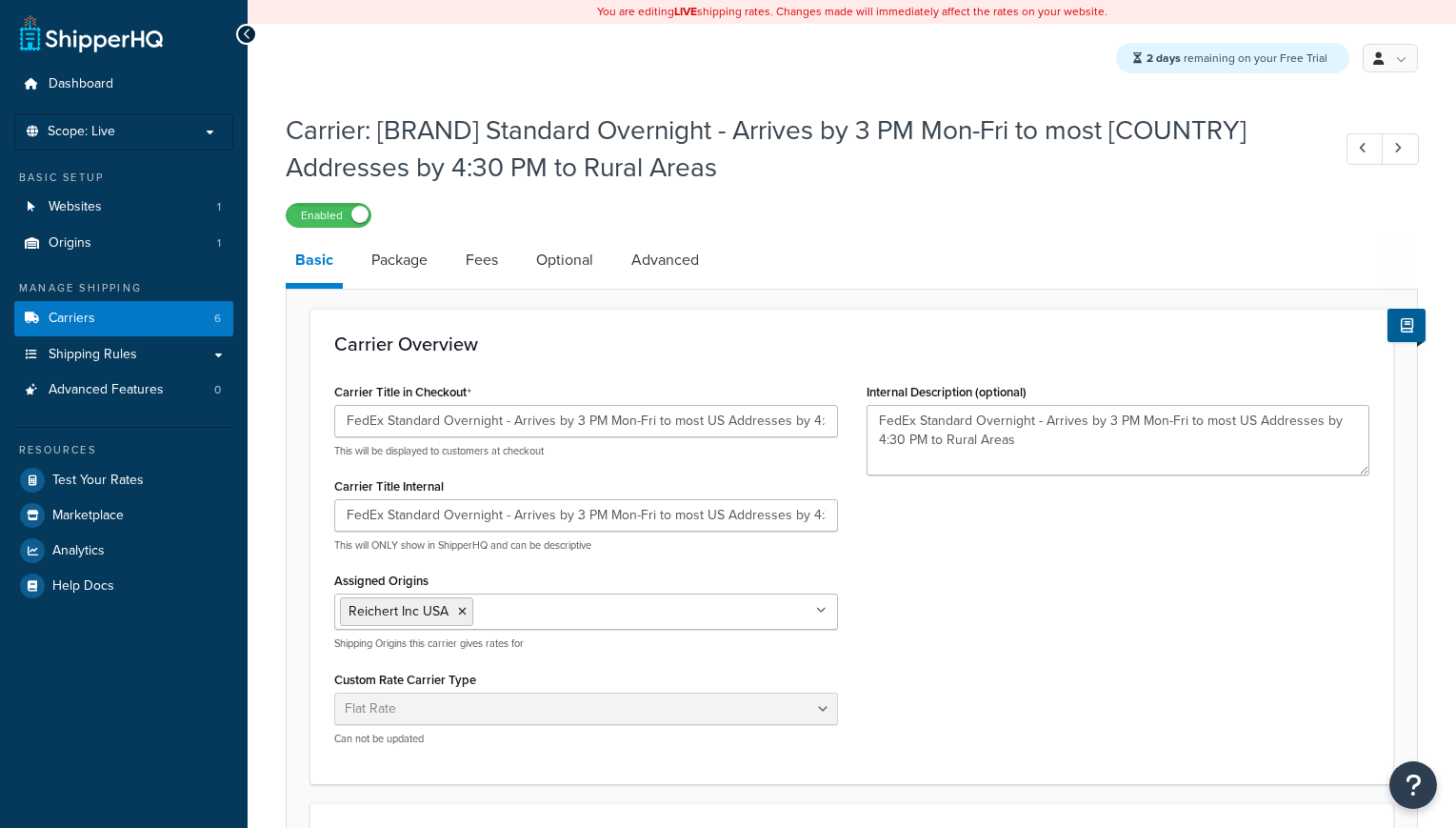 select on "flat" 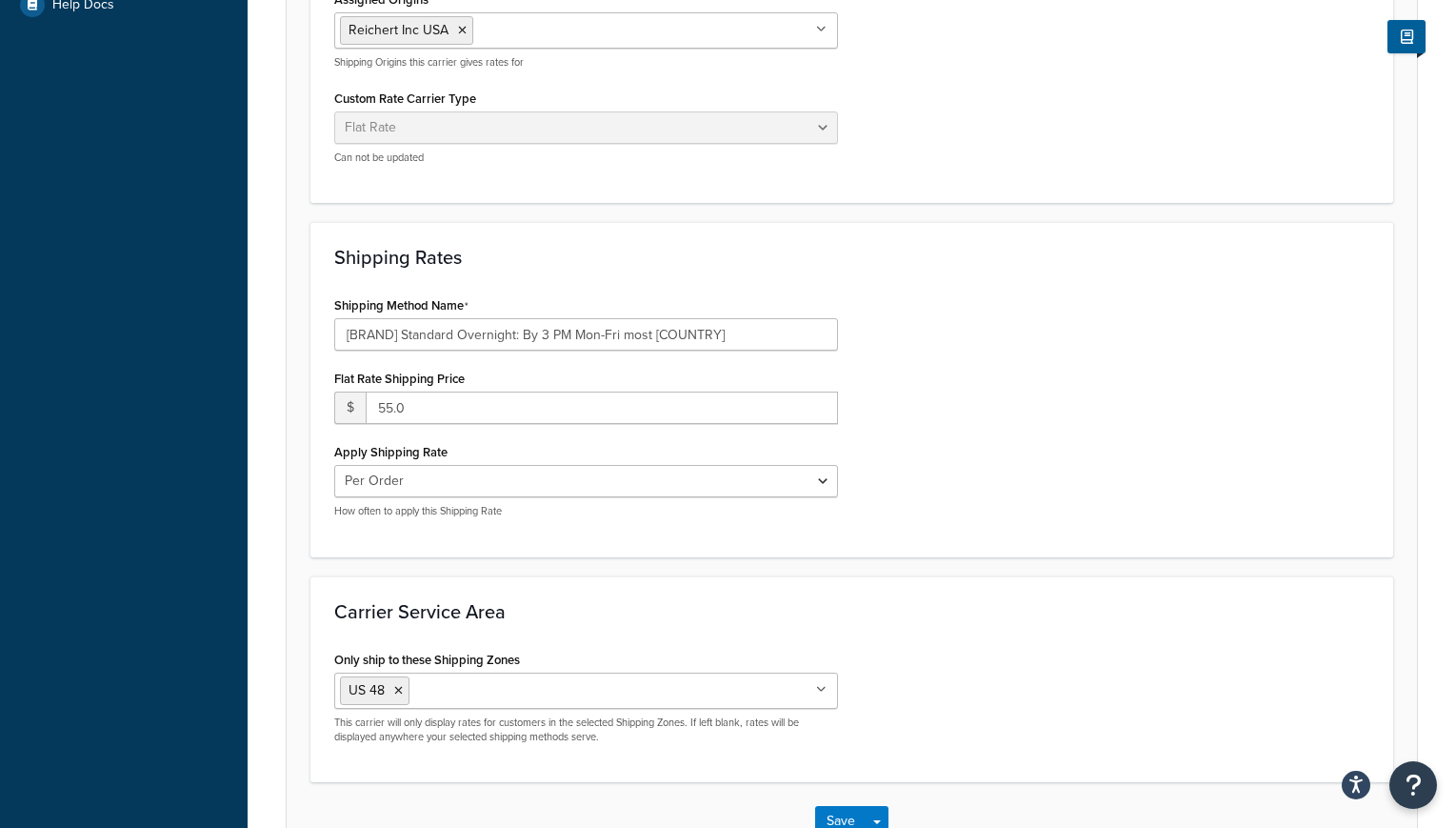 scroll, scrollTop: 583, scrollLeft: 0, axis: vertical 